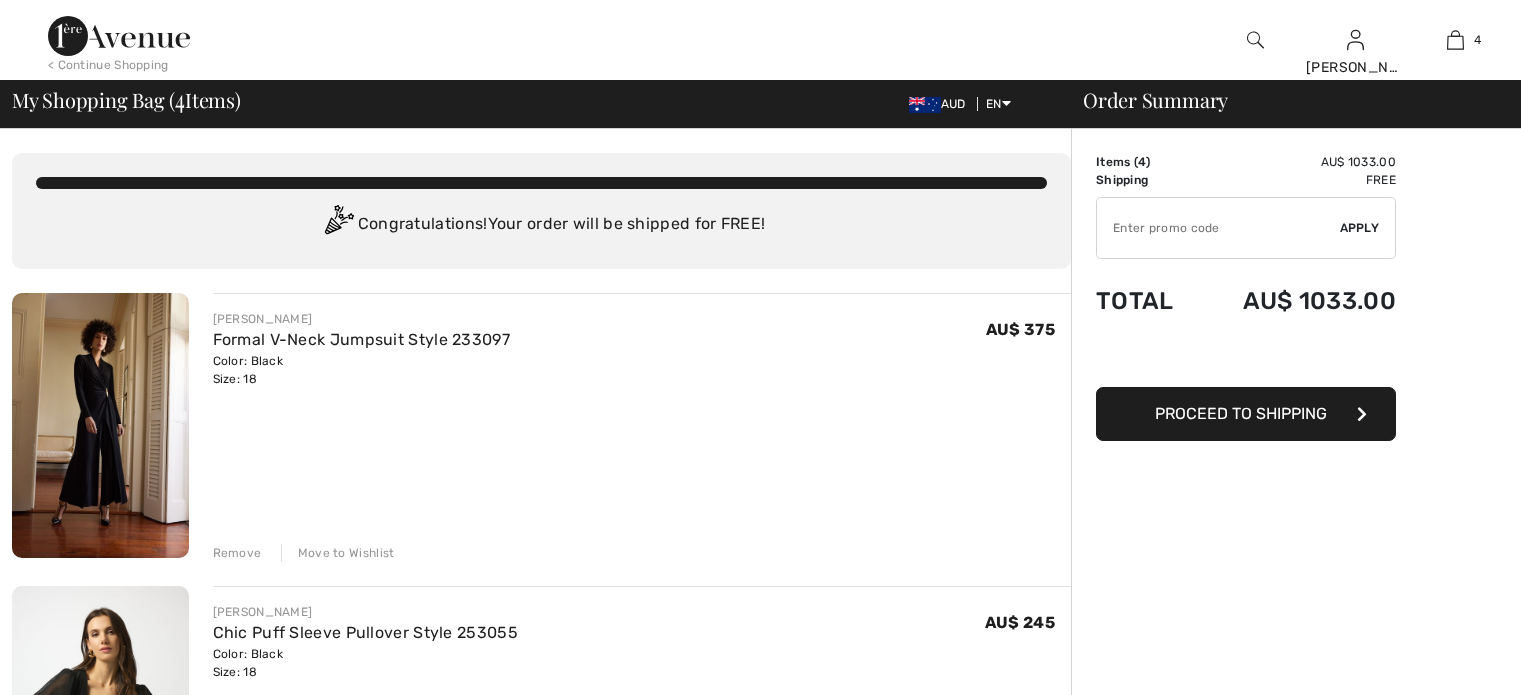 scroll, scrollTop: 0, scrollLeft: 0, axis: both 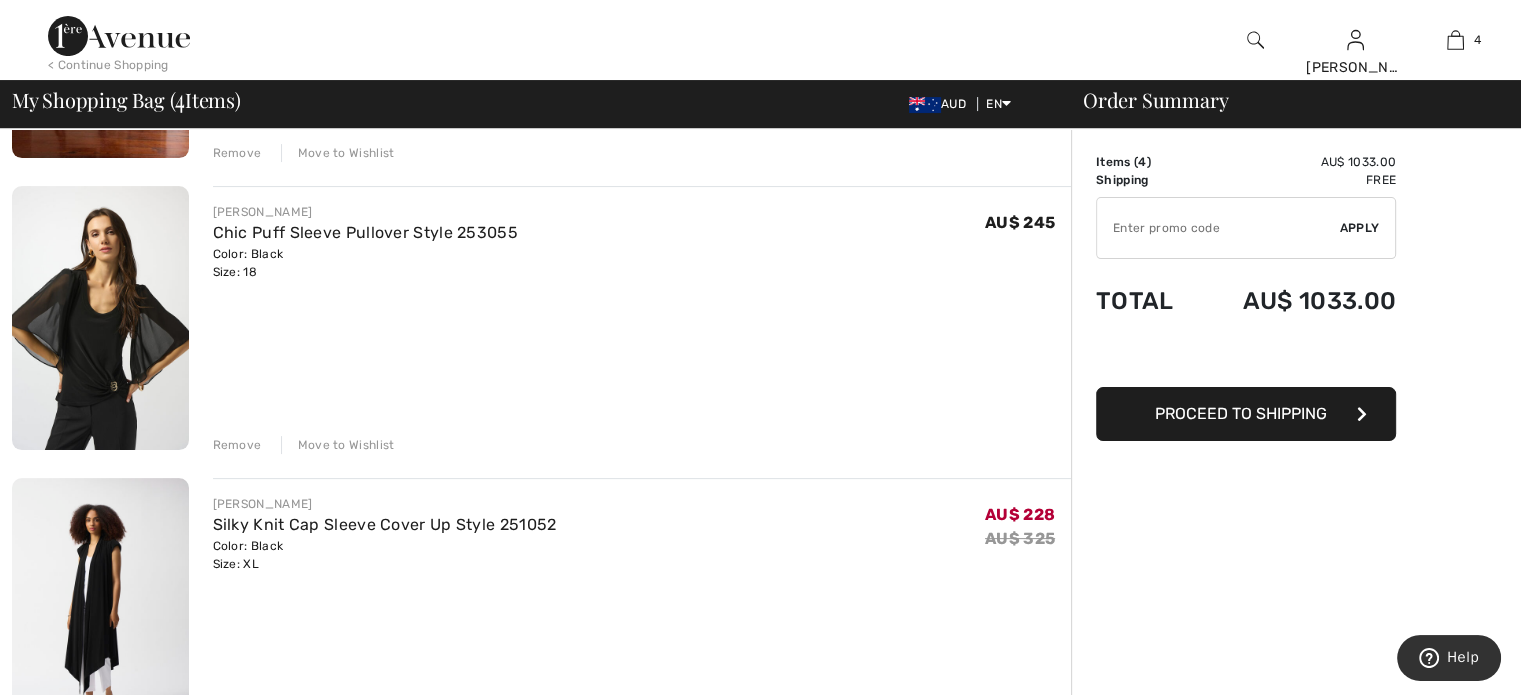 click at bounding box center [100, 318] 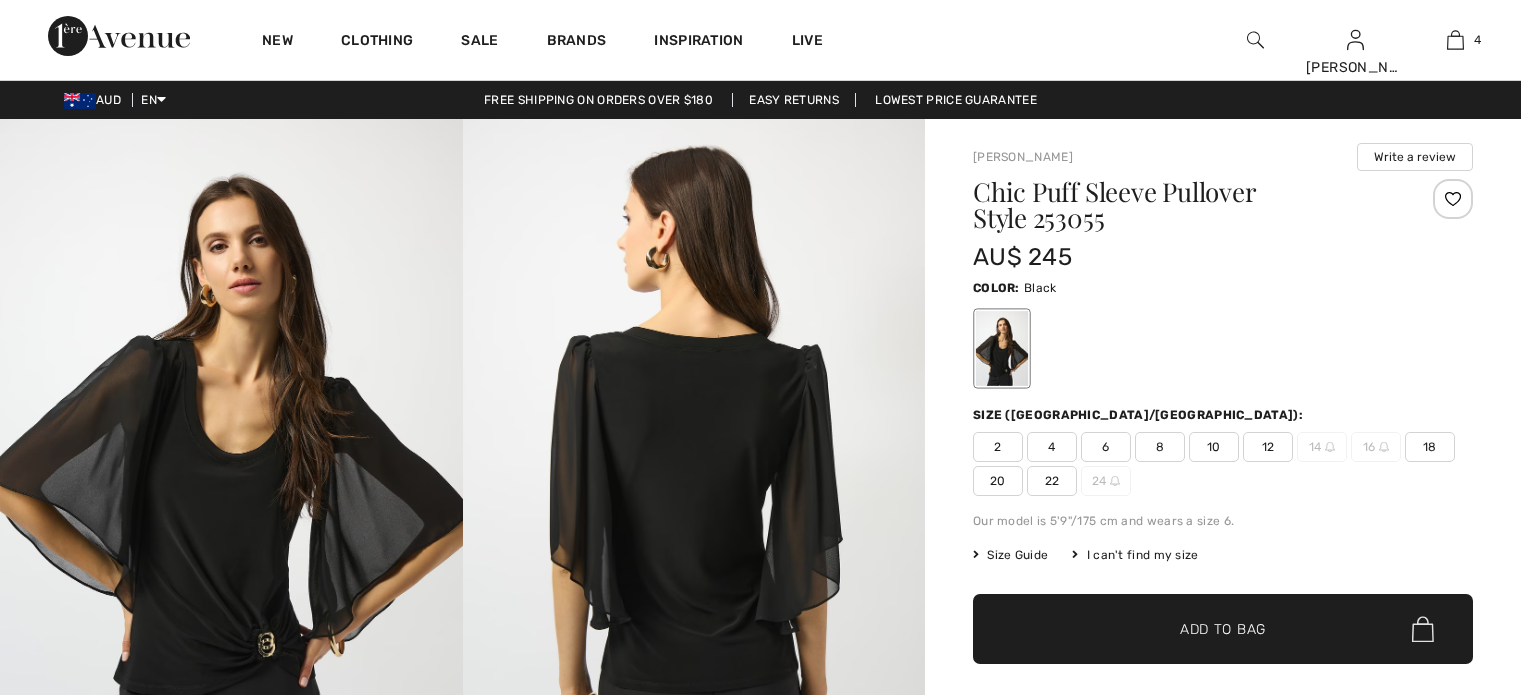 scroll, scrollTop: 0, scrollLeft: 0, axis: both 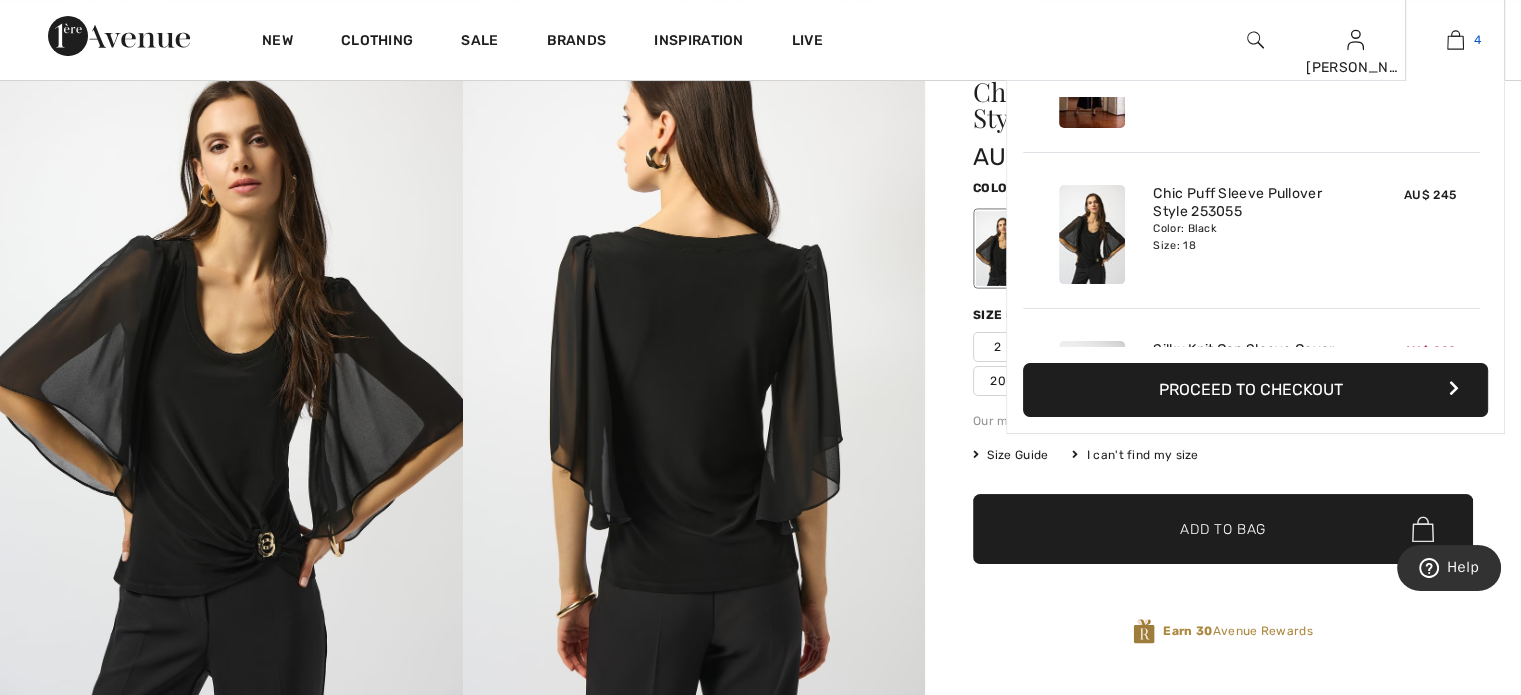 click at bounding box center (1455, 40) 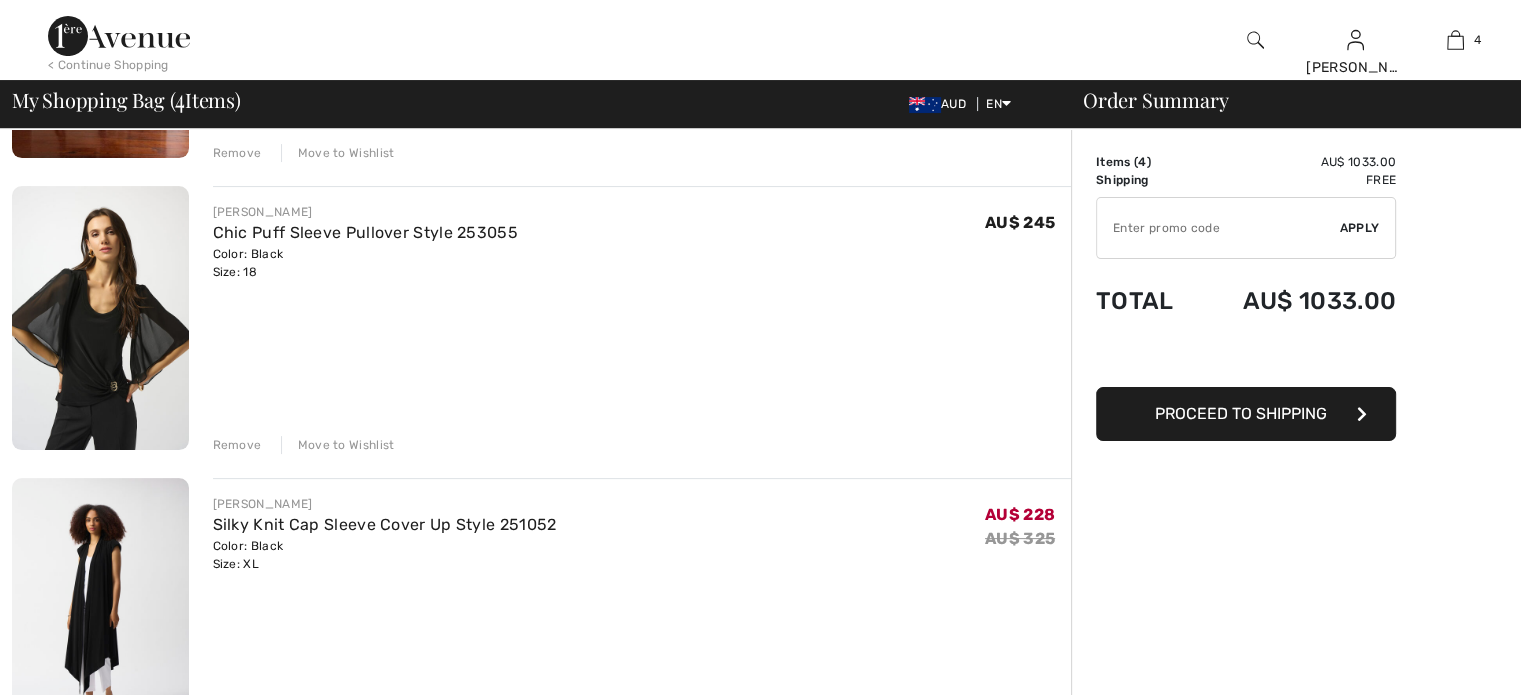 scroll, scrollTop: 400, scrollLeft: 0, axis: vertical 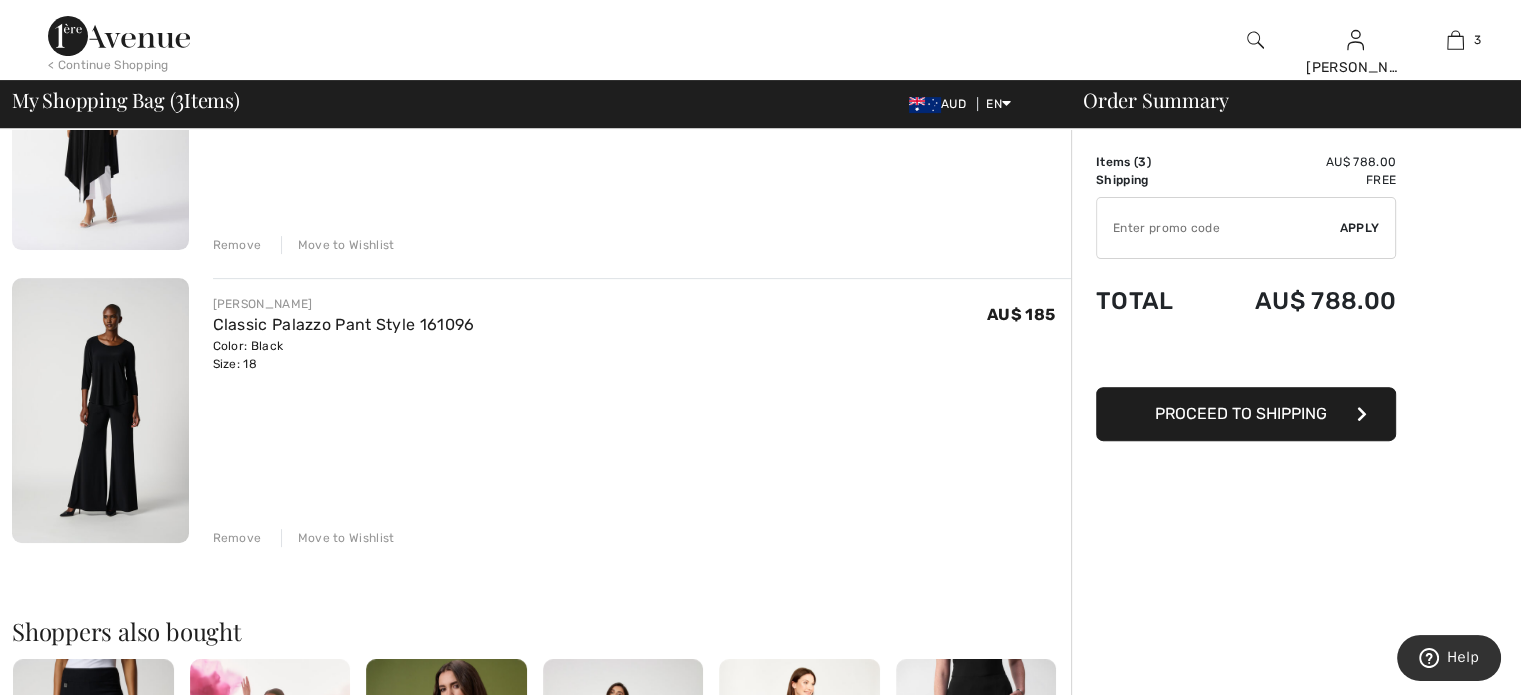 click at bounding box center [100, 410] 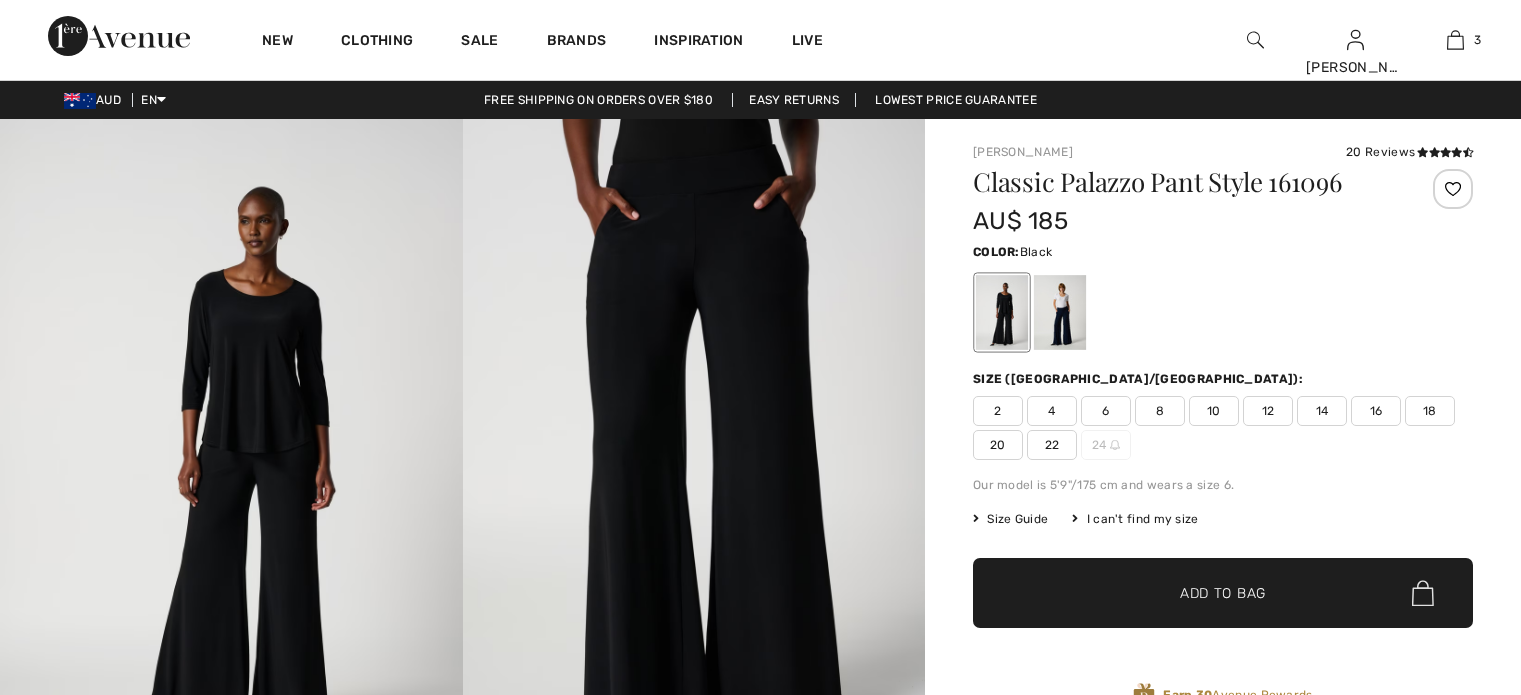scroll, scrollTop: 100, scrollLeft: 0, axis: vertical 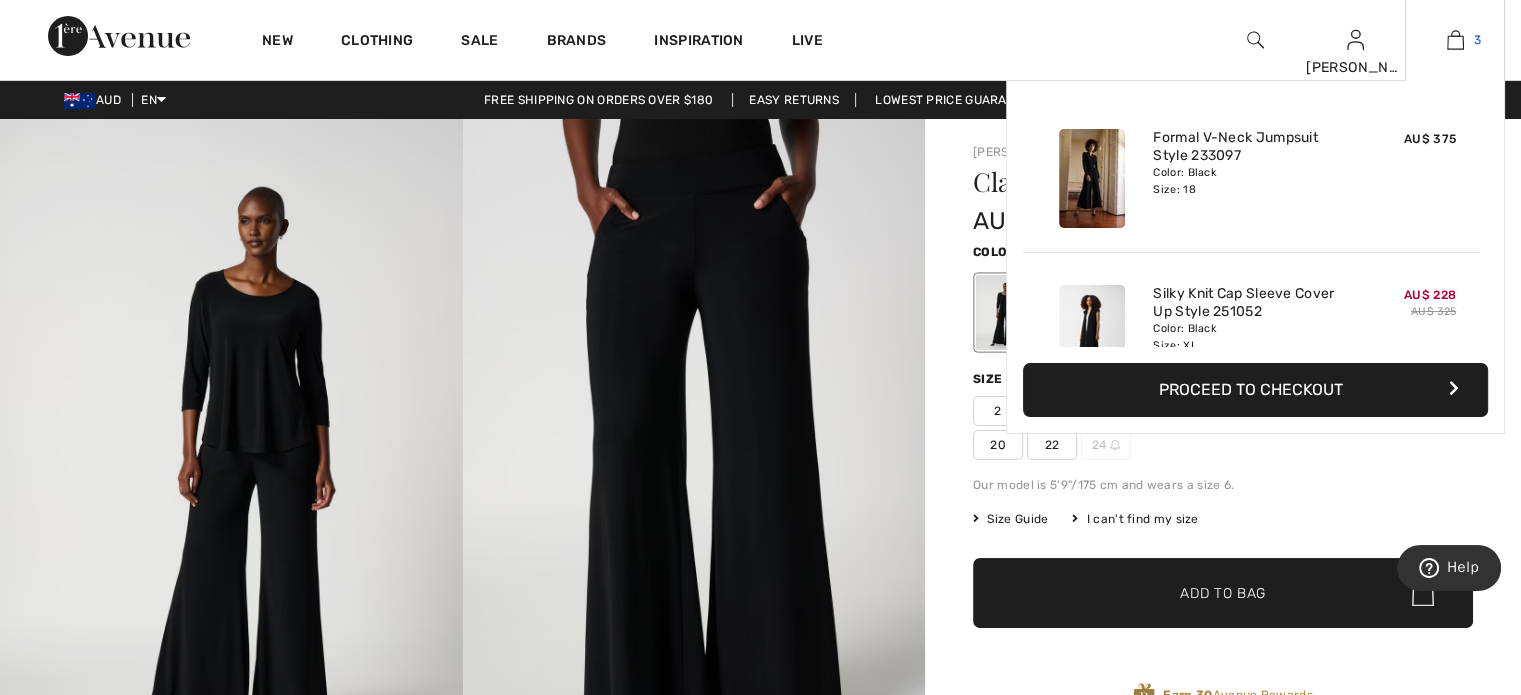 click at bounding box center [1455, 40] 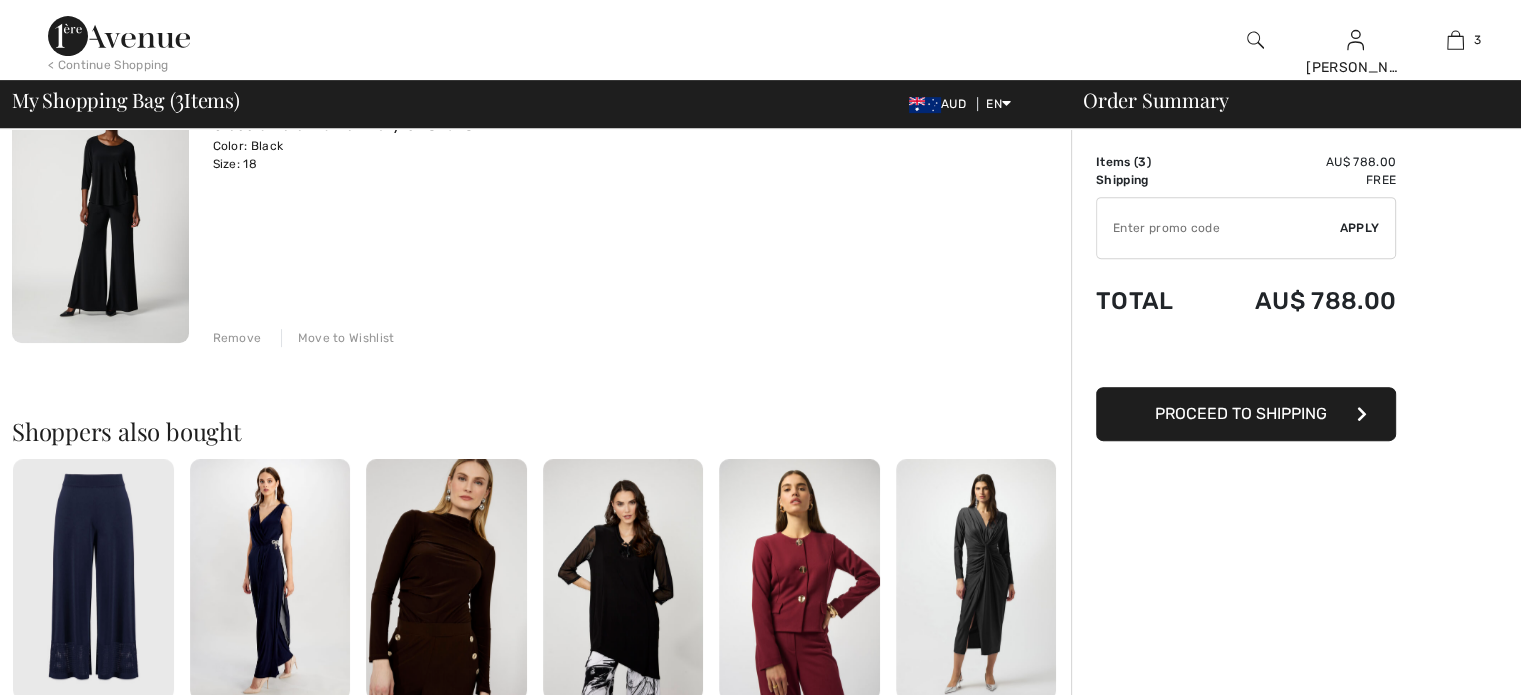 scroll, scrollTop: 800, scrollLeft: 0, axis: vertical 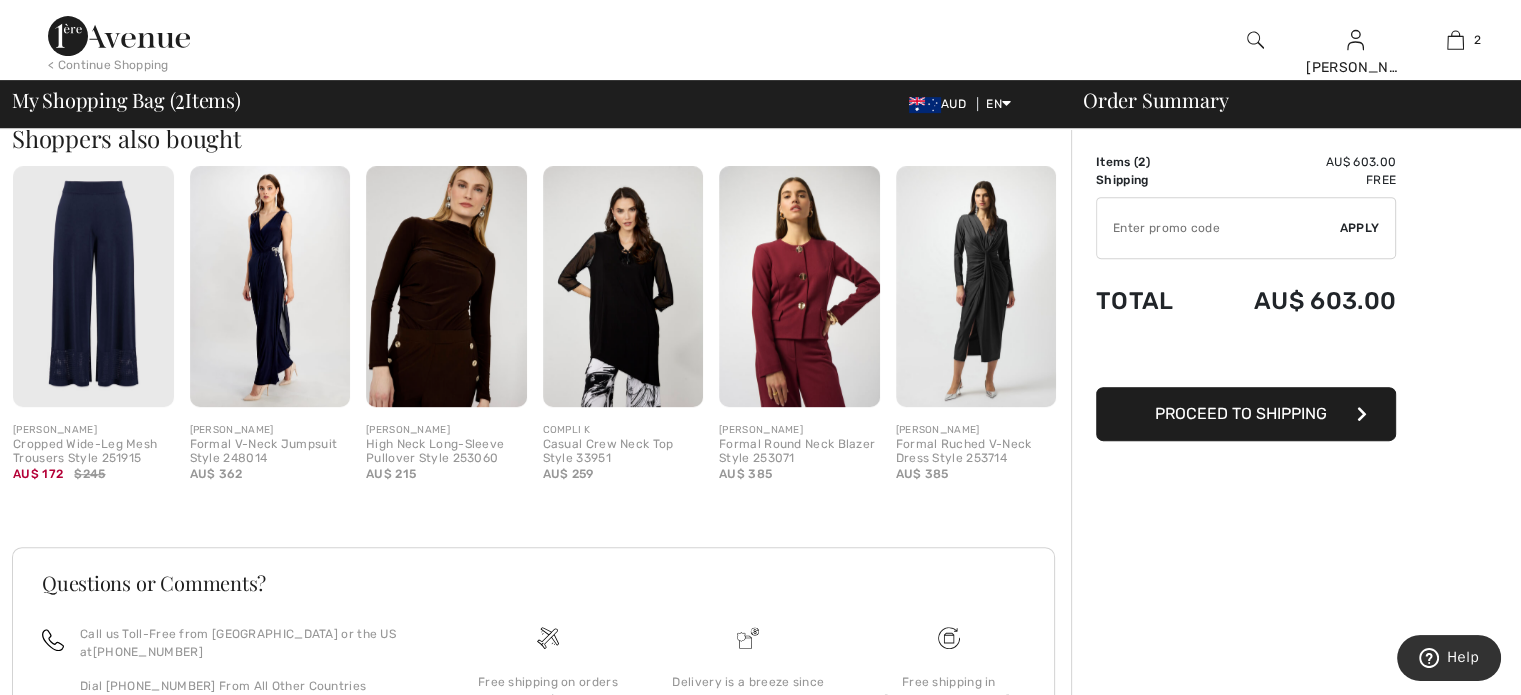 click at bounding box center [270, 286] 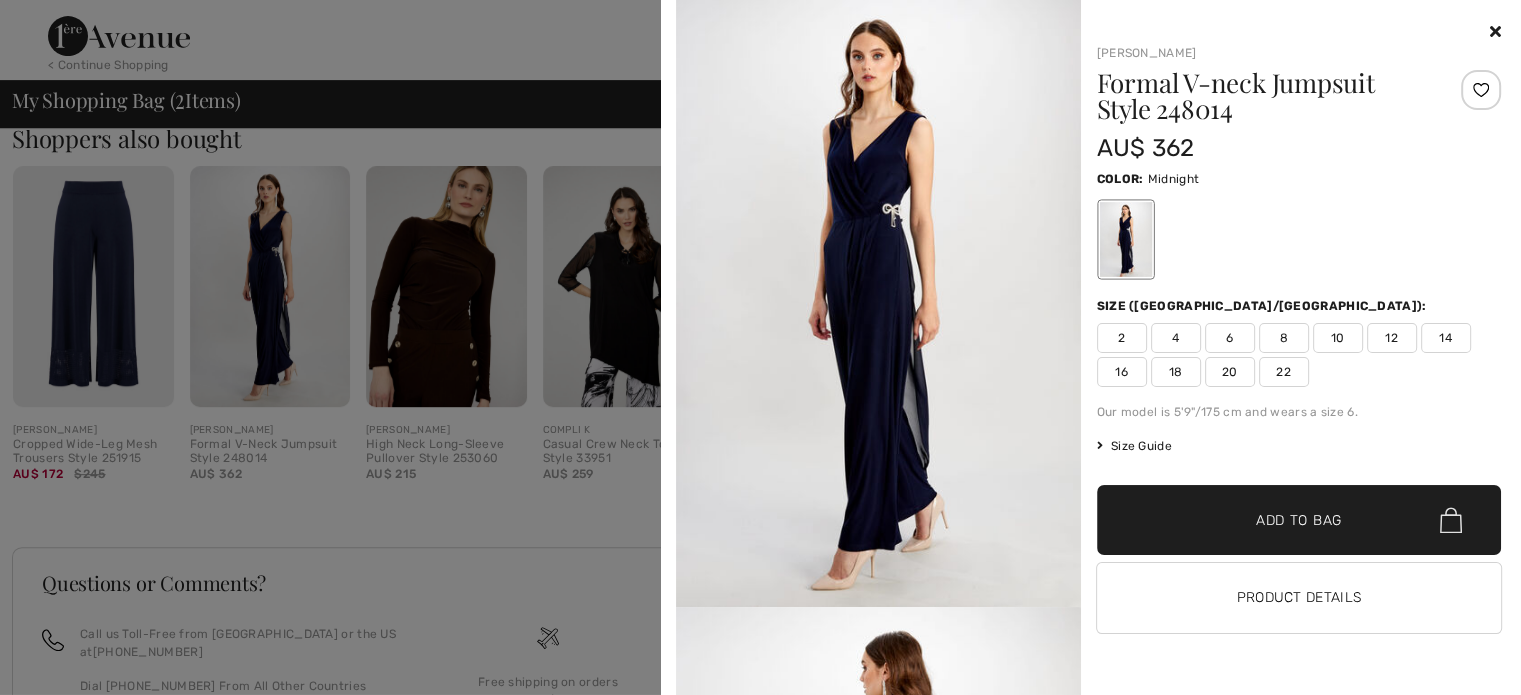 click at bounding box center (878, 303) 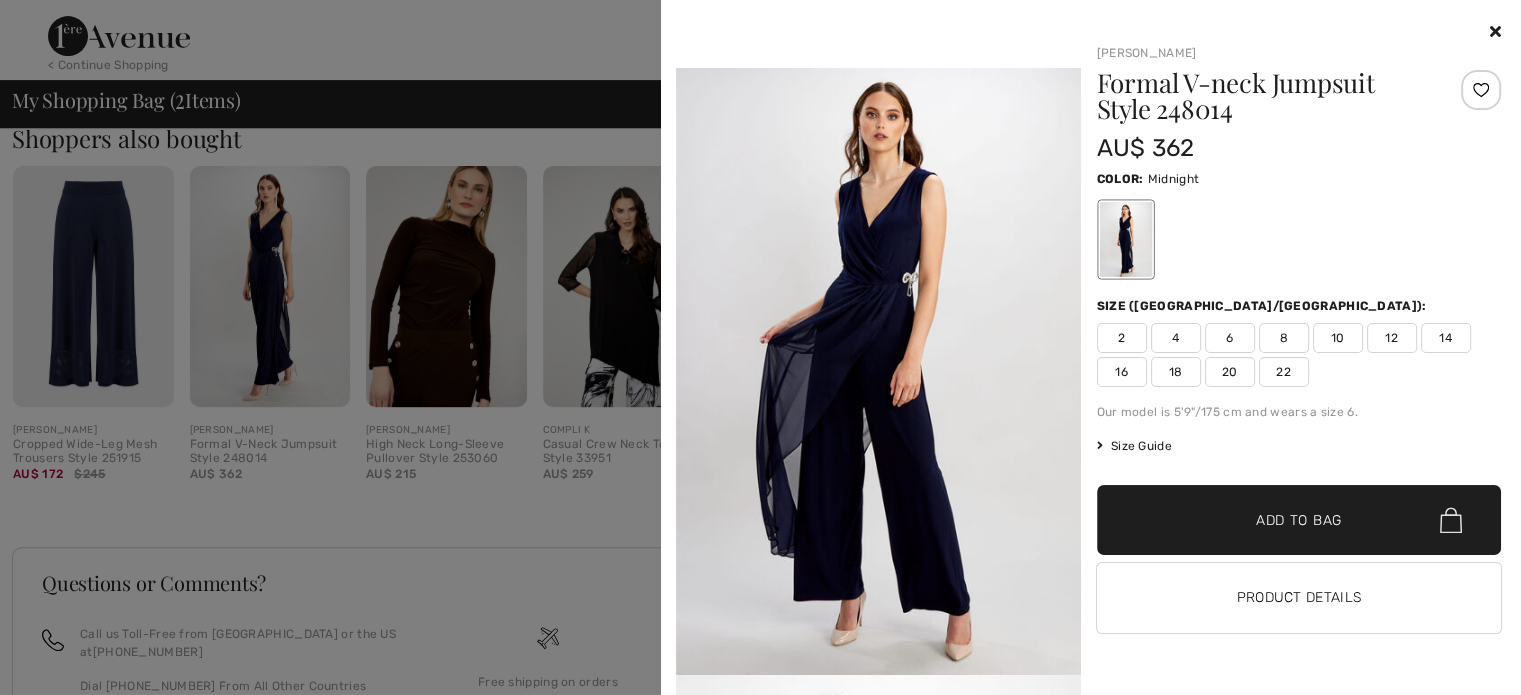 scroll, scrollTop: 1331, scrollLeft: 0, axis: vertical 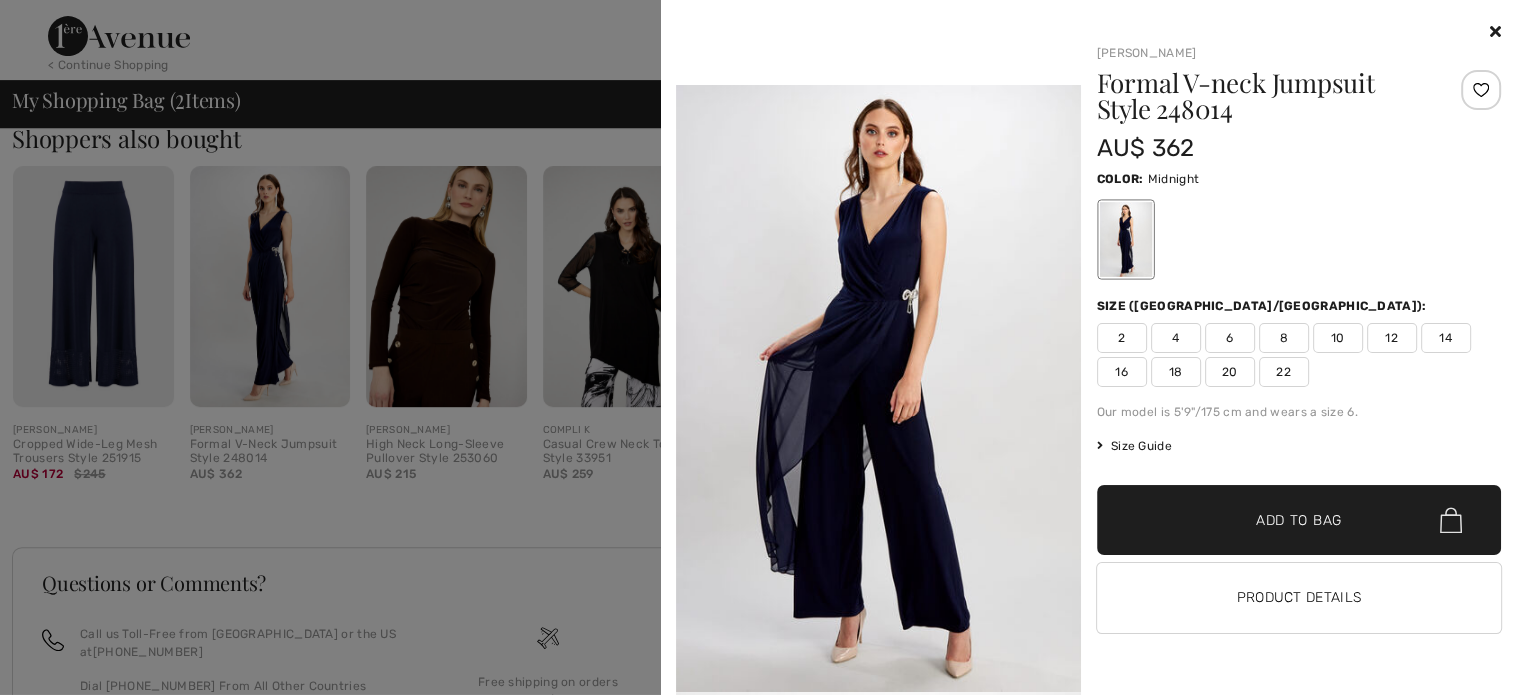 click at bounding box center (1495, 31) 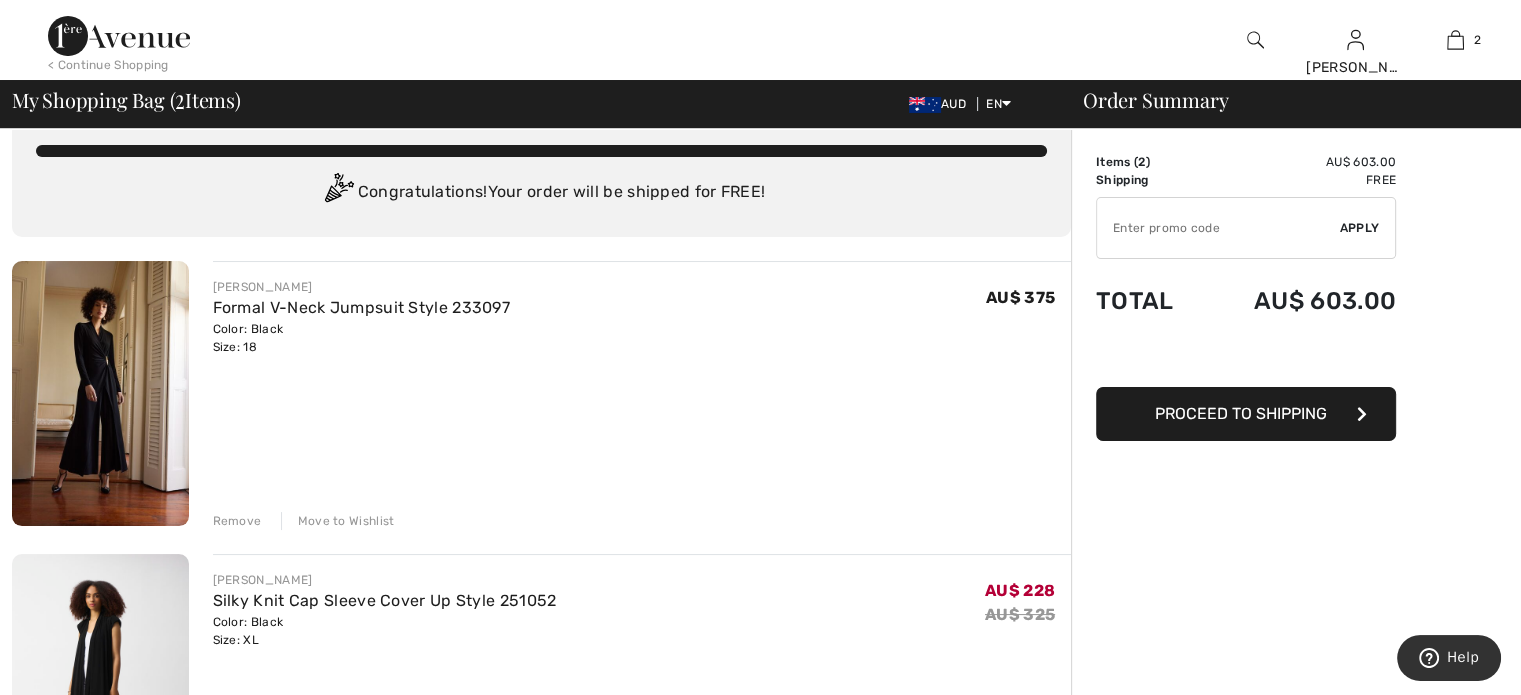 scroll, scrollTop: 0, scrollLeft: 0, axis: both 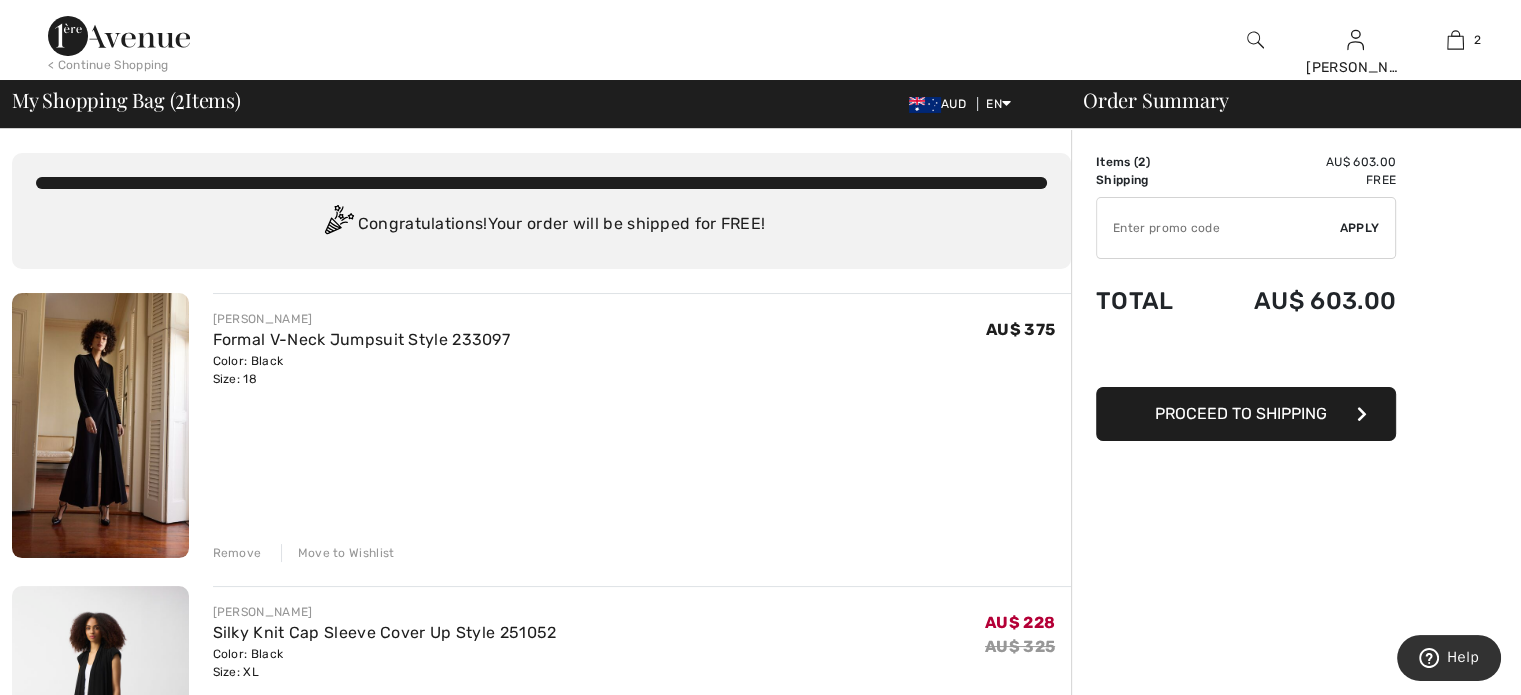 click at bounding box center (100, 425) 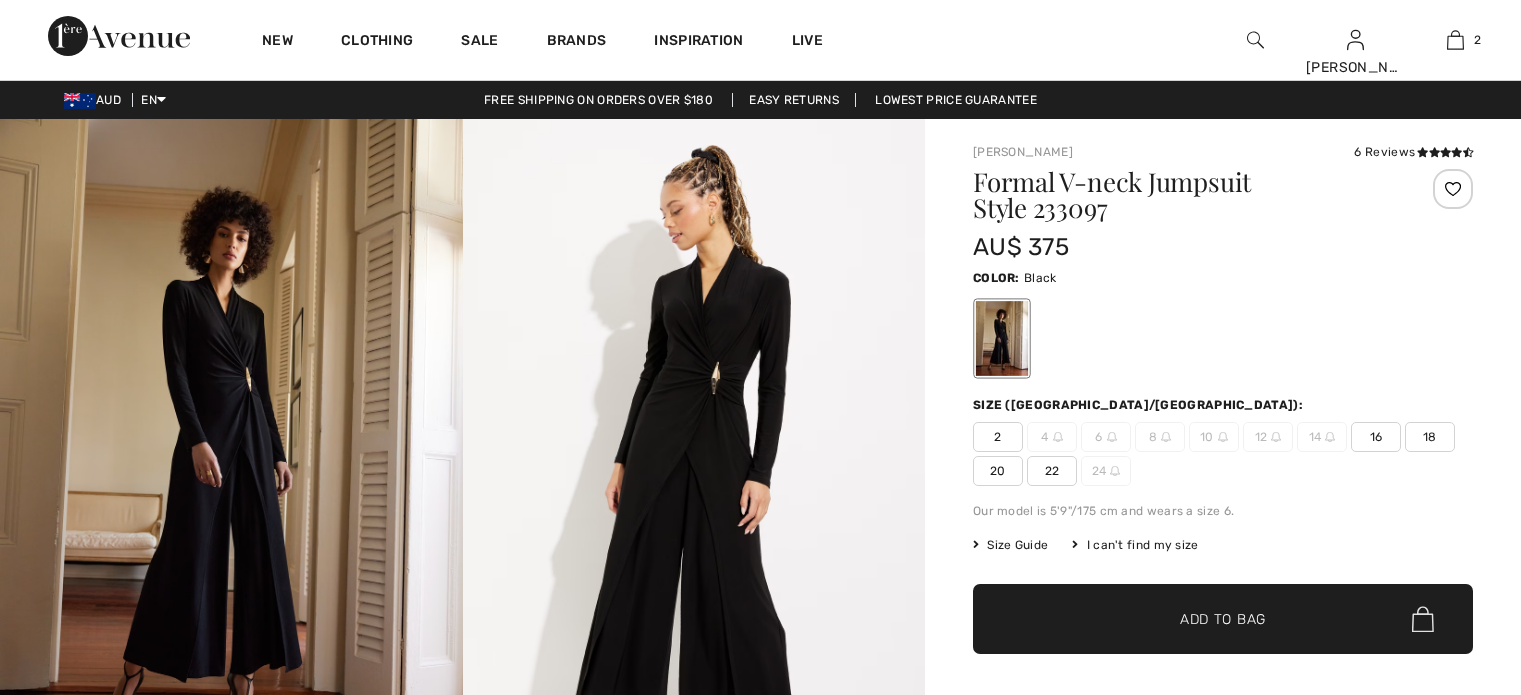 scroll, scrollTop: 0, scrollLeft: 0, axis: both 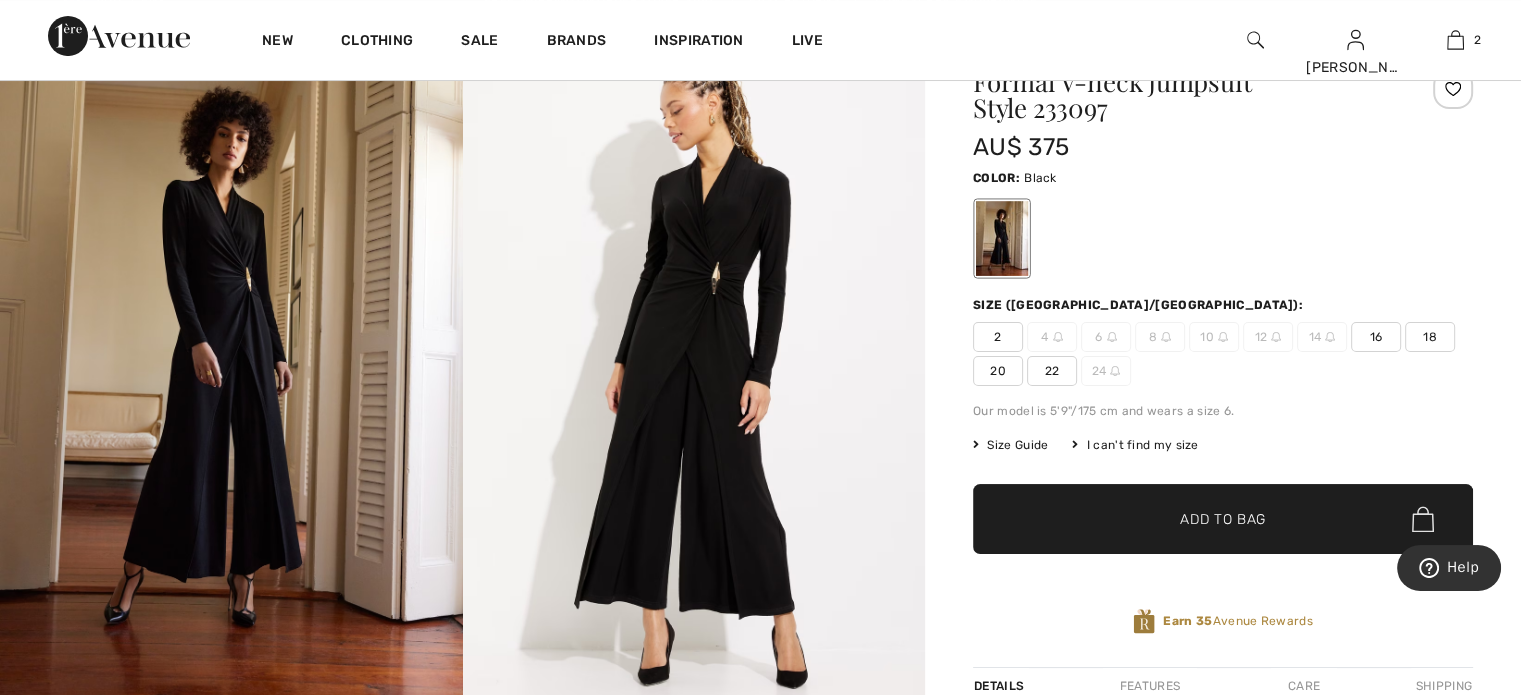 click at bounding box center [231, 365] 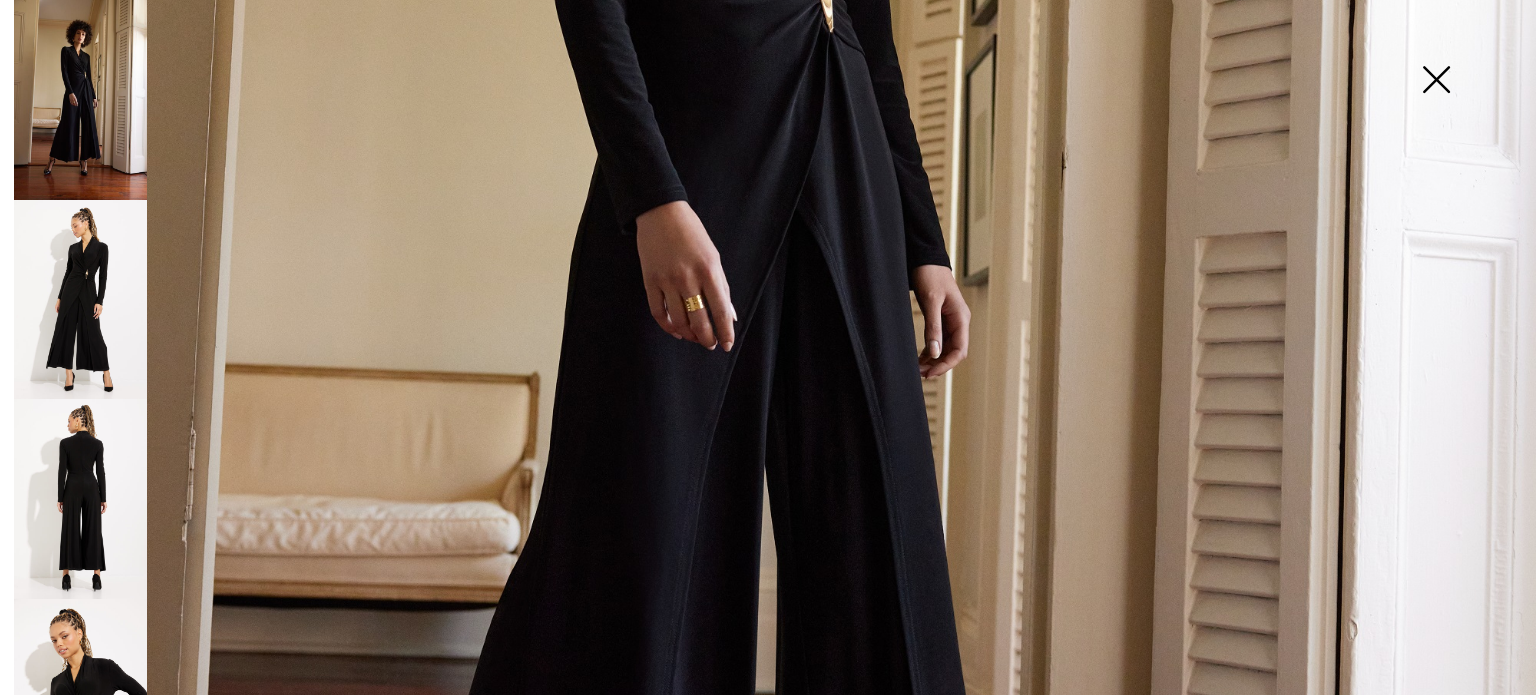 scroll, scrollTop: 900, scrollLeft: 0, axis: vertical 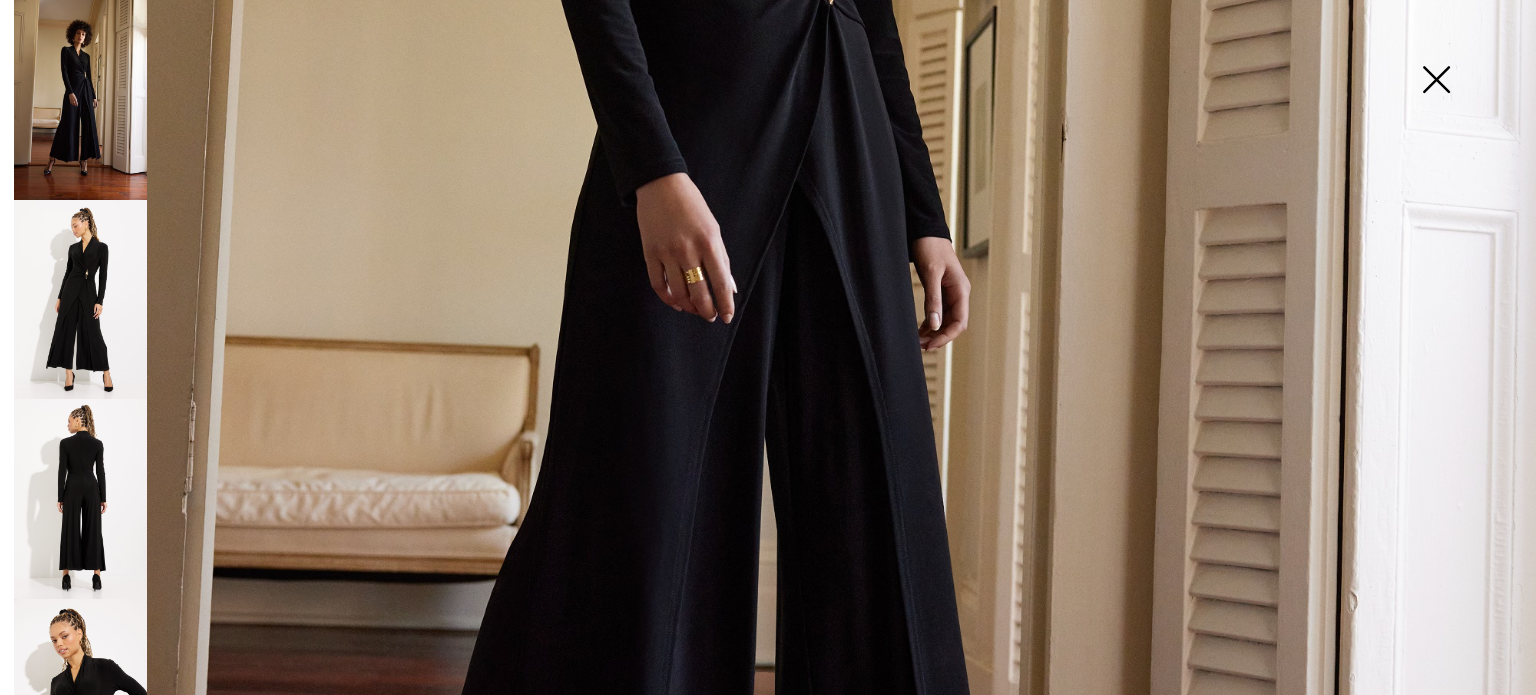 click at bounding box center (80, 300) 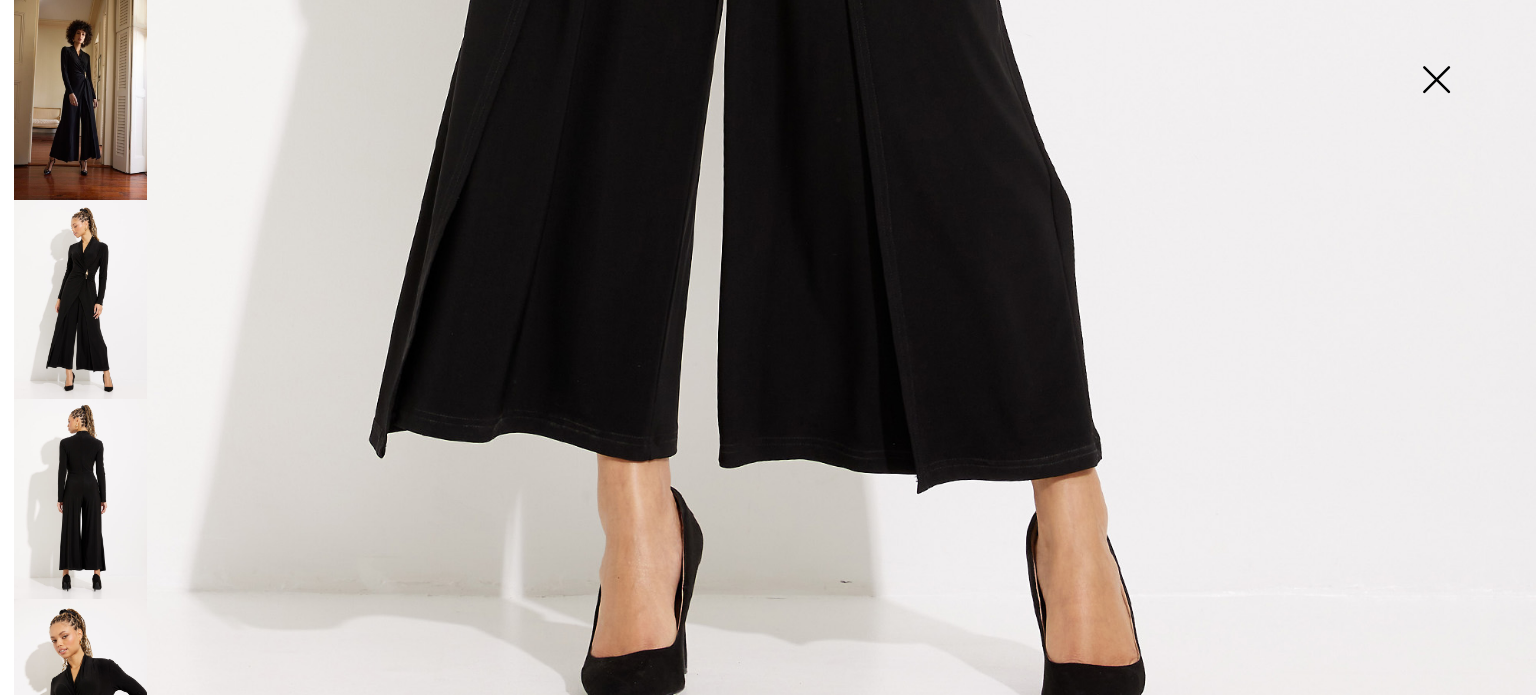 scroll, scrollTop: 1400, scrollLeft: 0, axis: vertical 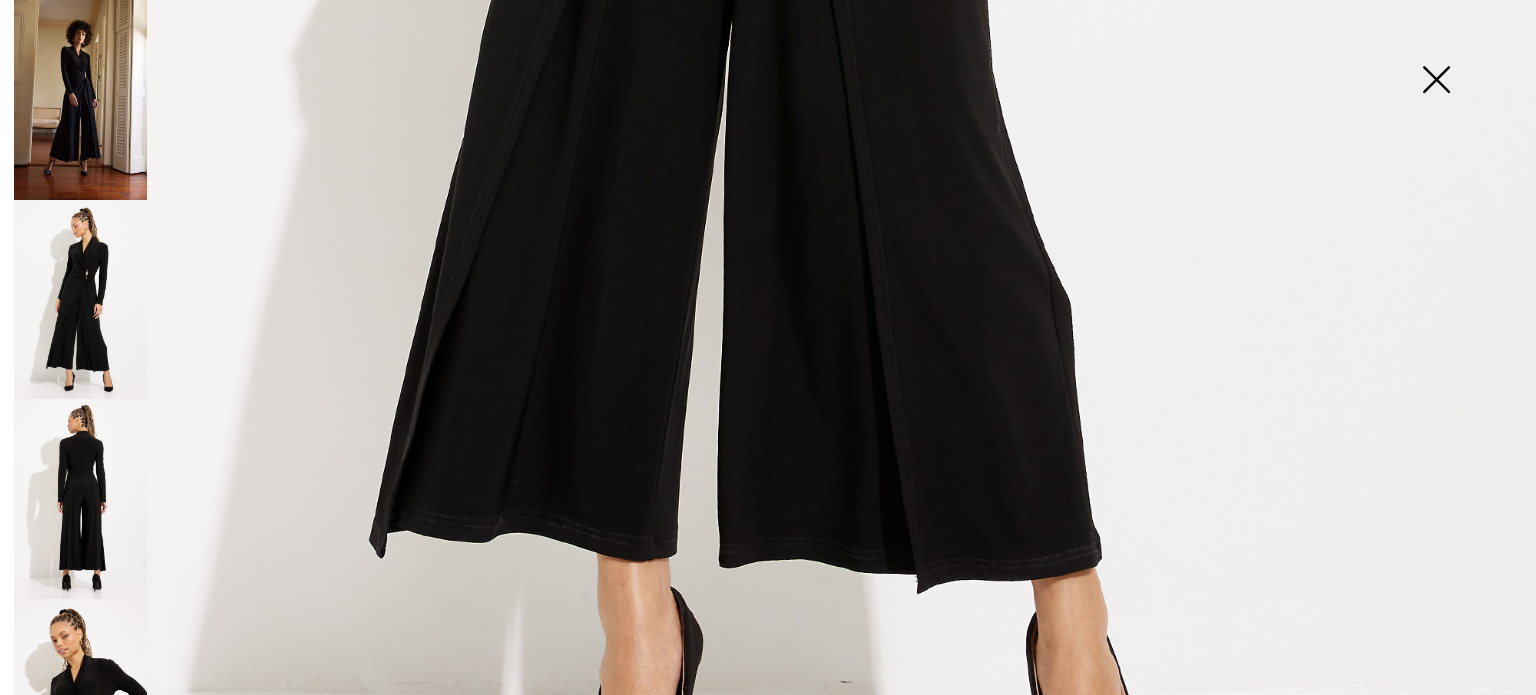 click at bounding box center (80, 499) 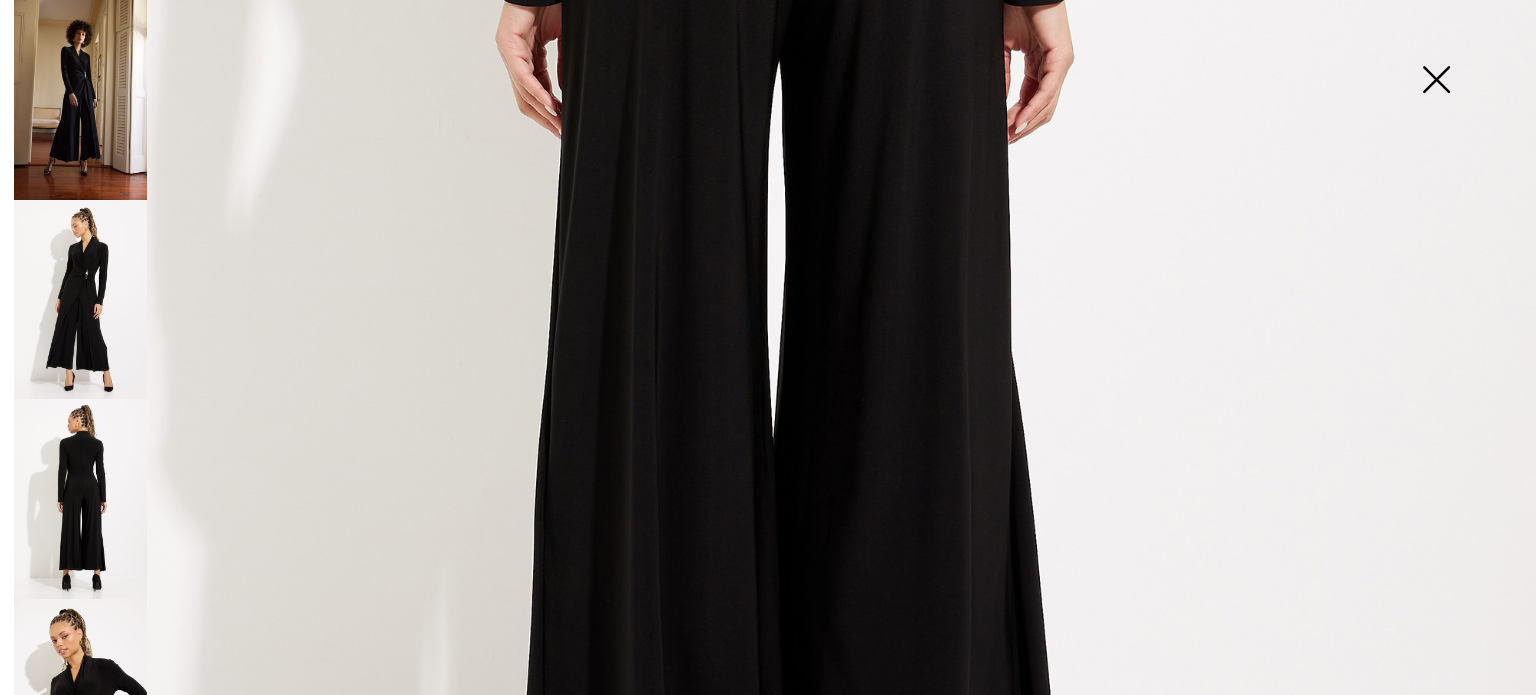 scroll, scrollTop: 1500, scrollLeft: 0, axis: vertical 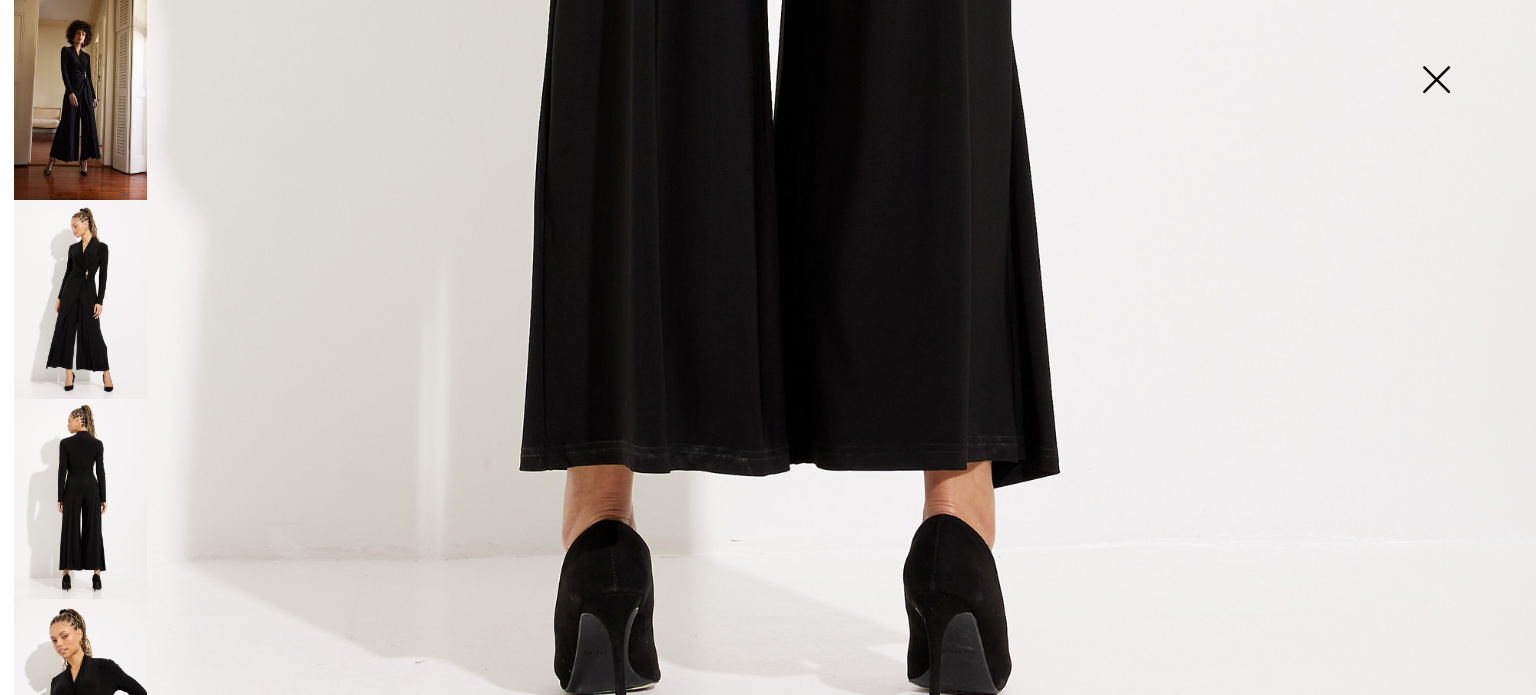 click at bounding box center (80, 699) 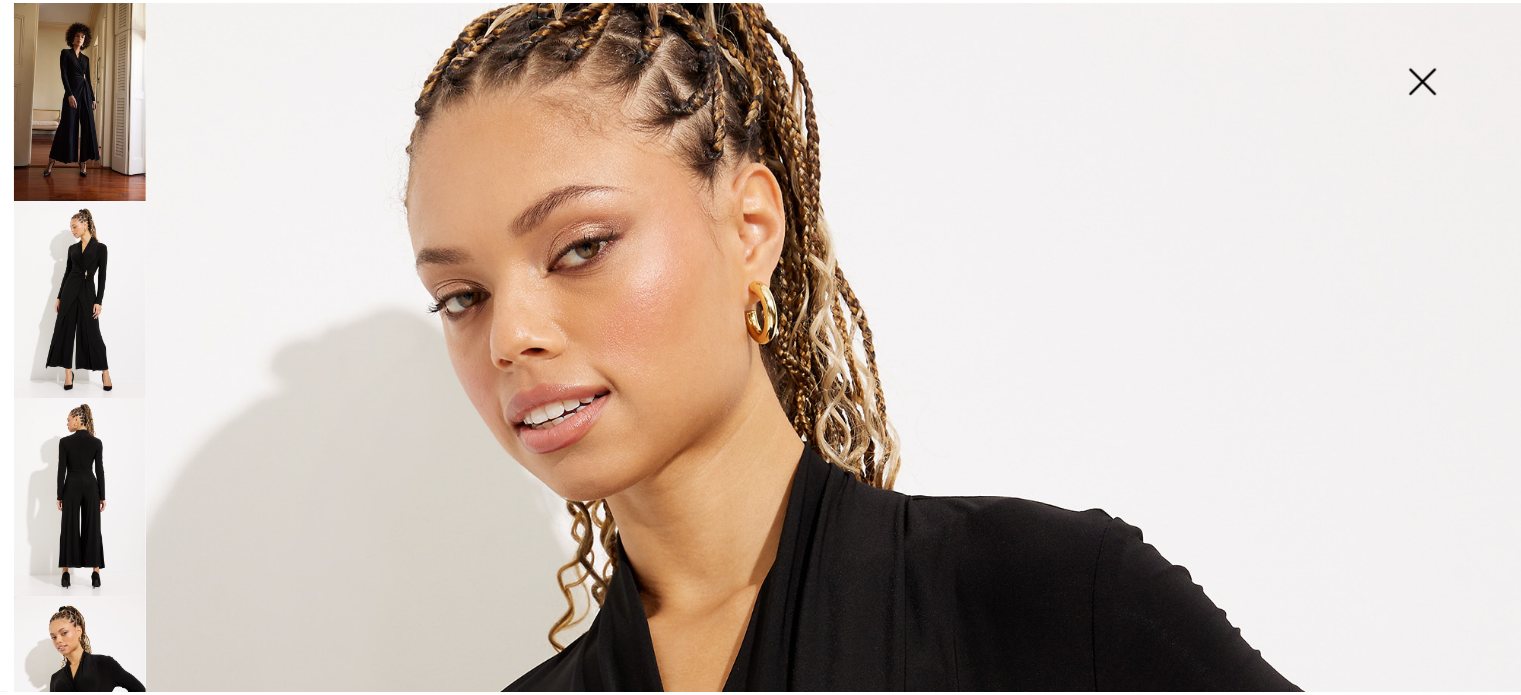 scroll, scrollTop: 0, scrollLeft: 0, axis: both 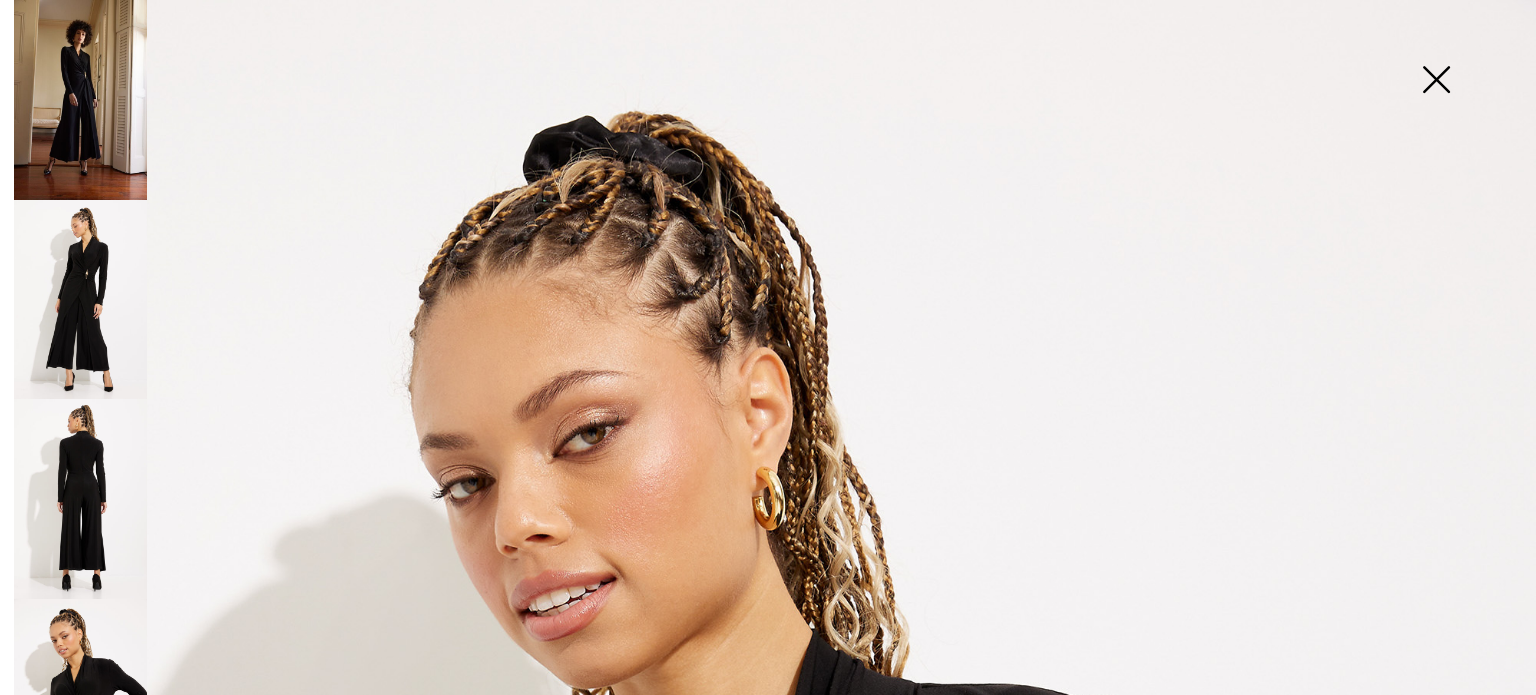click at bounding box center [1436, 81] 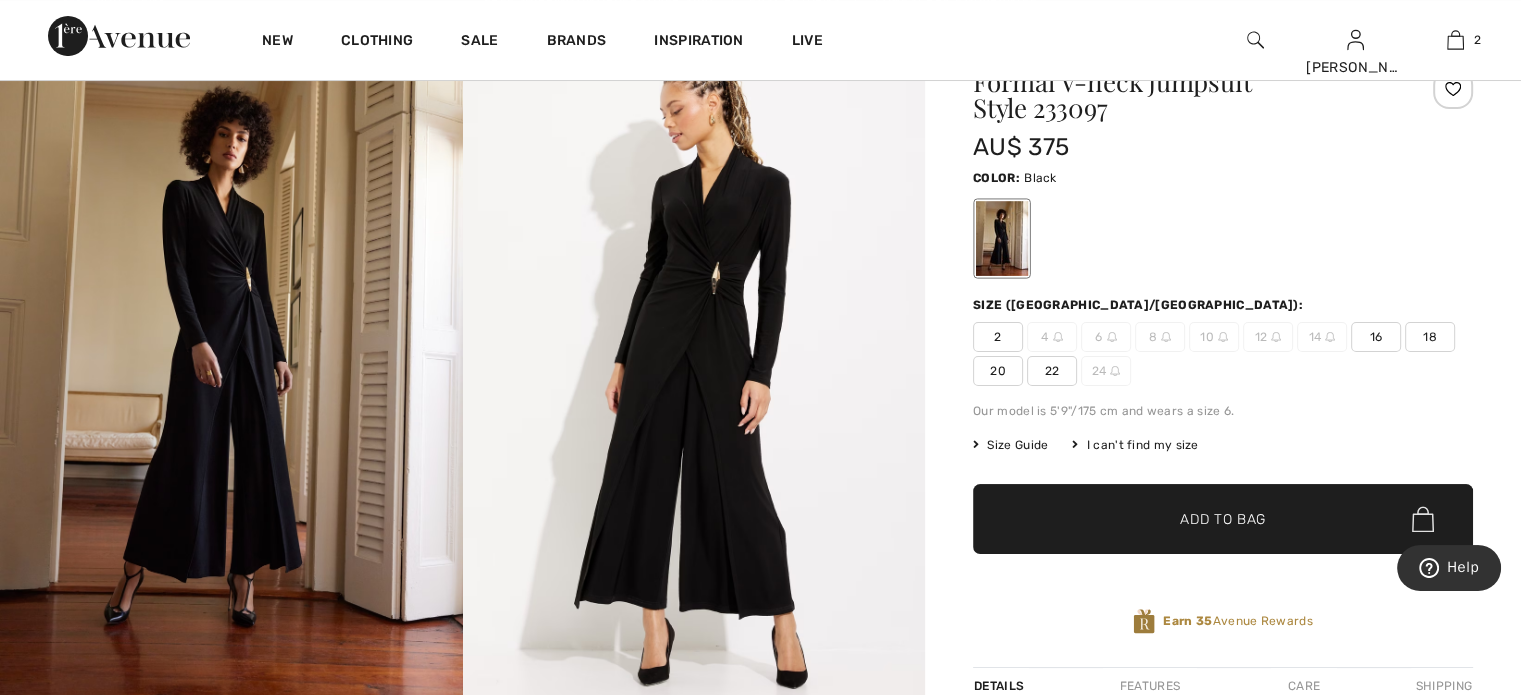 drag, startPoint x: 1092, startPoint y: 239, endPoint x: 1103, endPoint y: 238, distance: 11.045361 